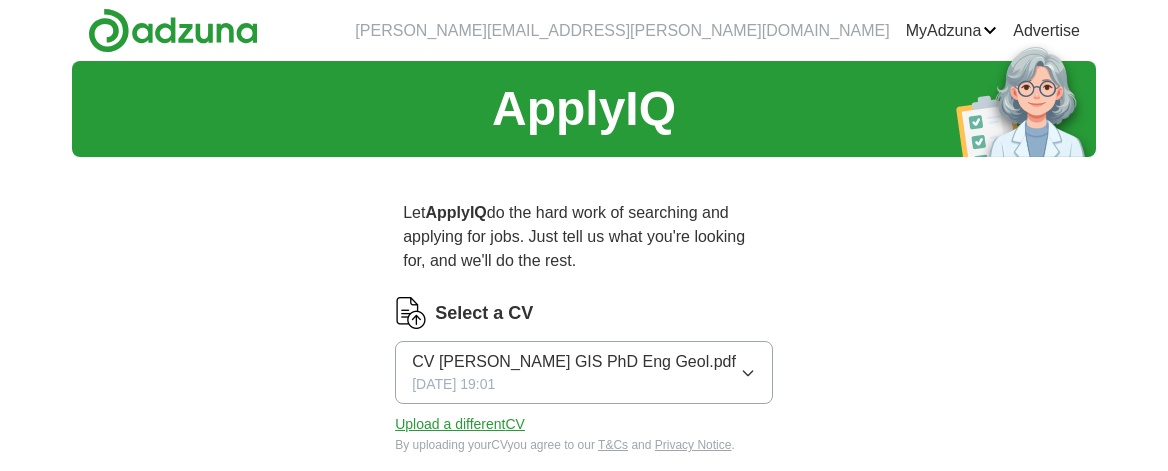 scroll, scrollTop: 0, scrollLeft: 0, axis: both 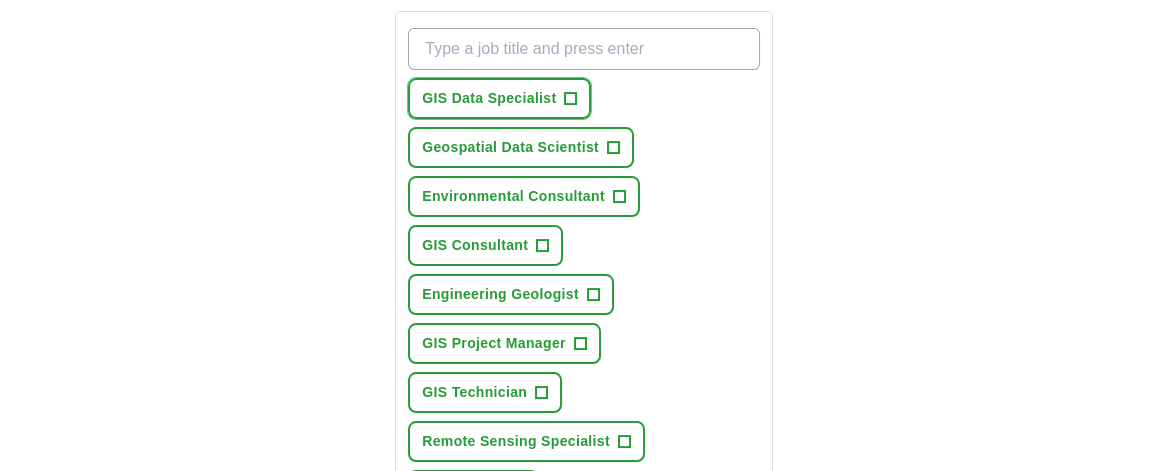 click on "+" at bounding box center (571, 99) 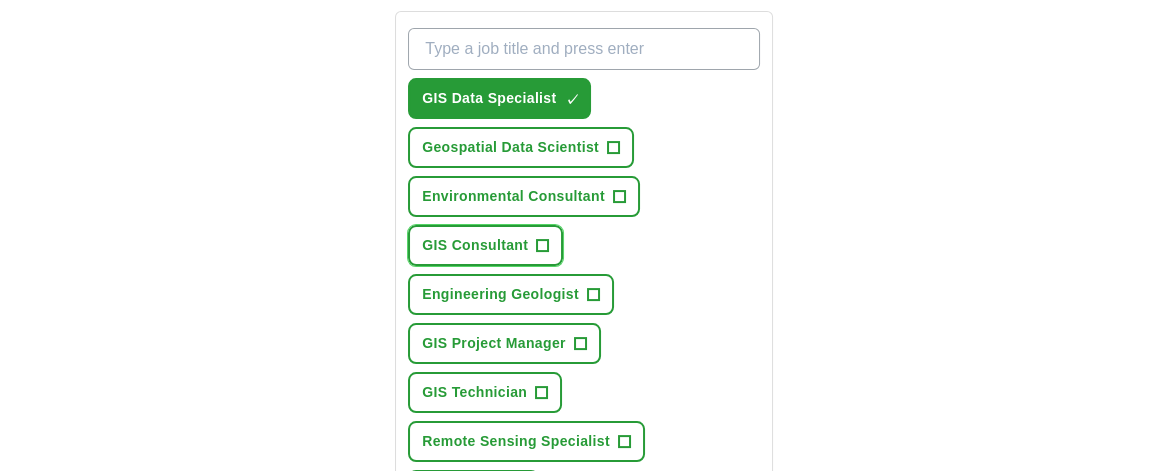 click on "GIS Consultant +" at bounding box center (485, 245) 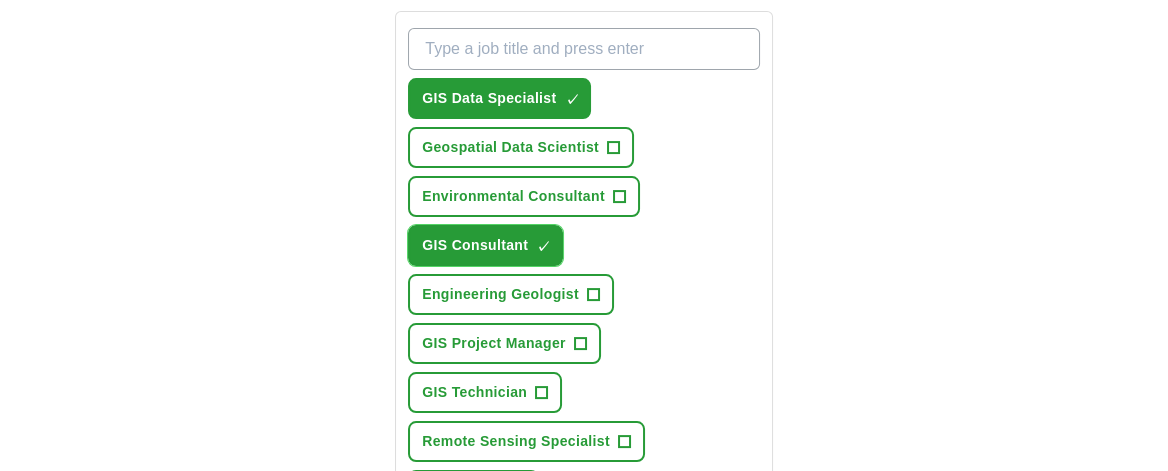 scroll, scrollTop: 875, scrollLeft: 0, axis: vertical 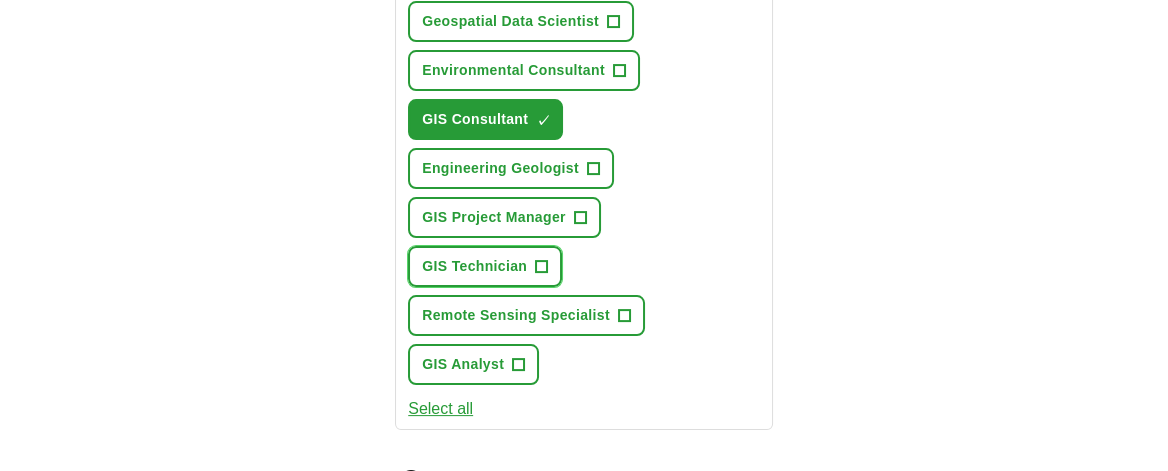 click on "+" at bounding box center [542, 267] 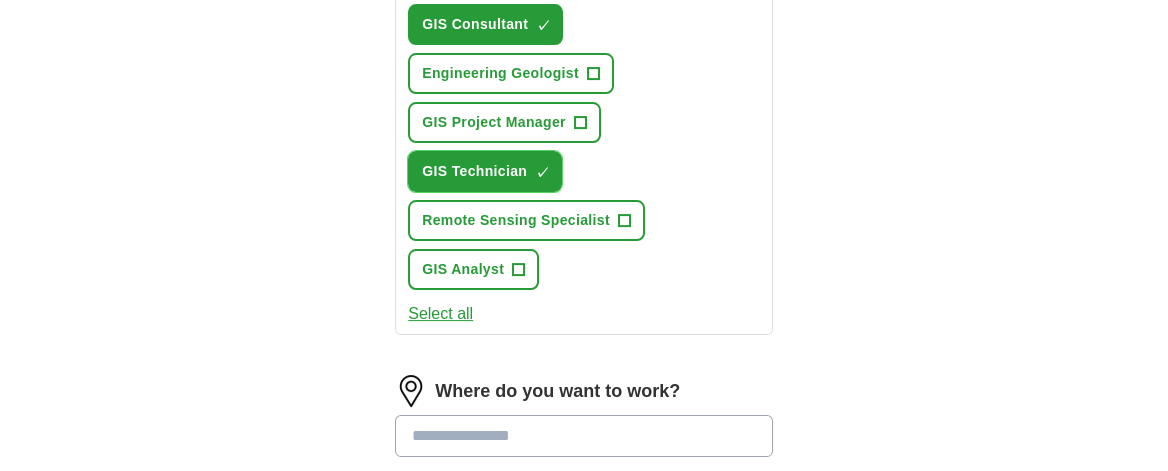 scroll, scrollTop: 999, scrollLeft: 0, axis: vertical 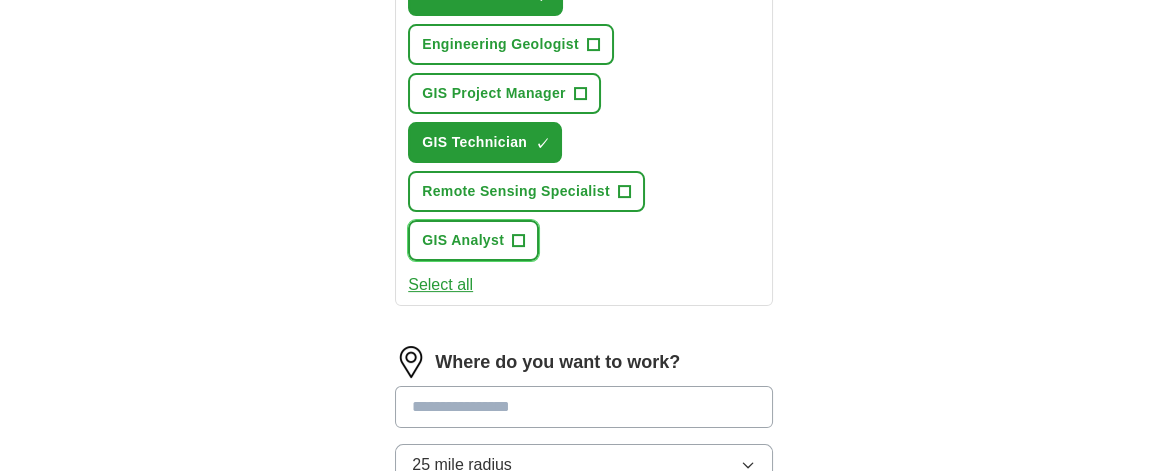 click on "+" at bounding box center [519, 241] 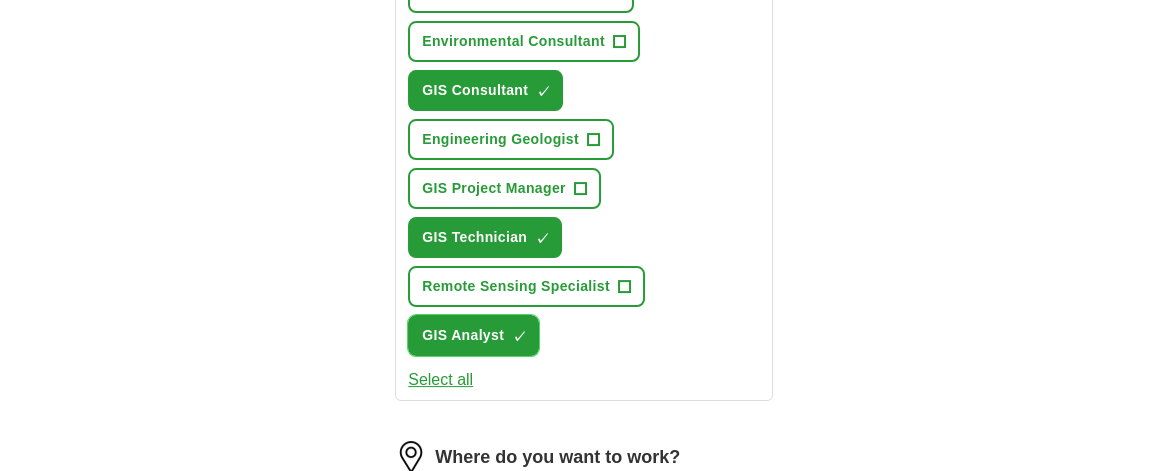scroll, scrollTop: 875, scrollLeft: 0, axis: vertical 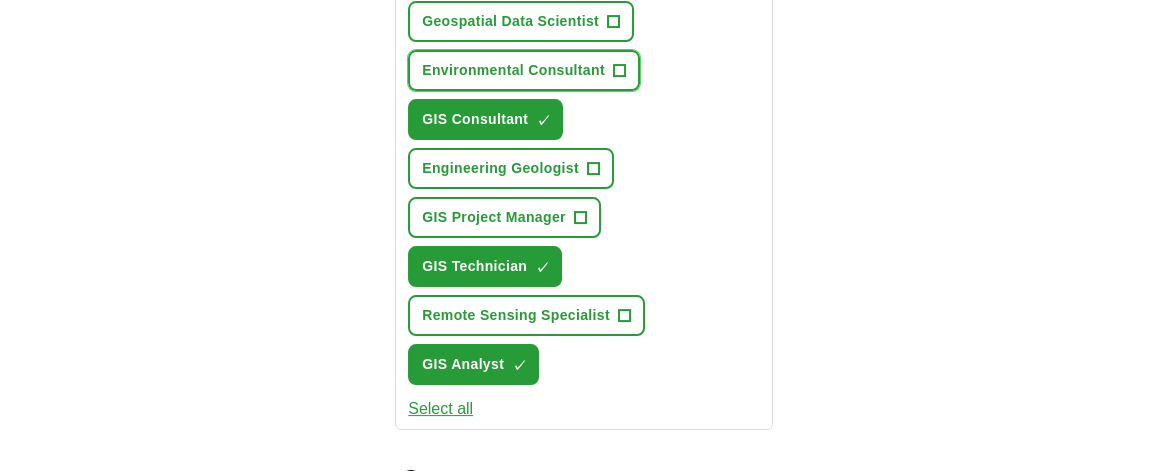 click on "+" at bounding box center (619, 71) 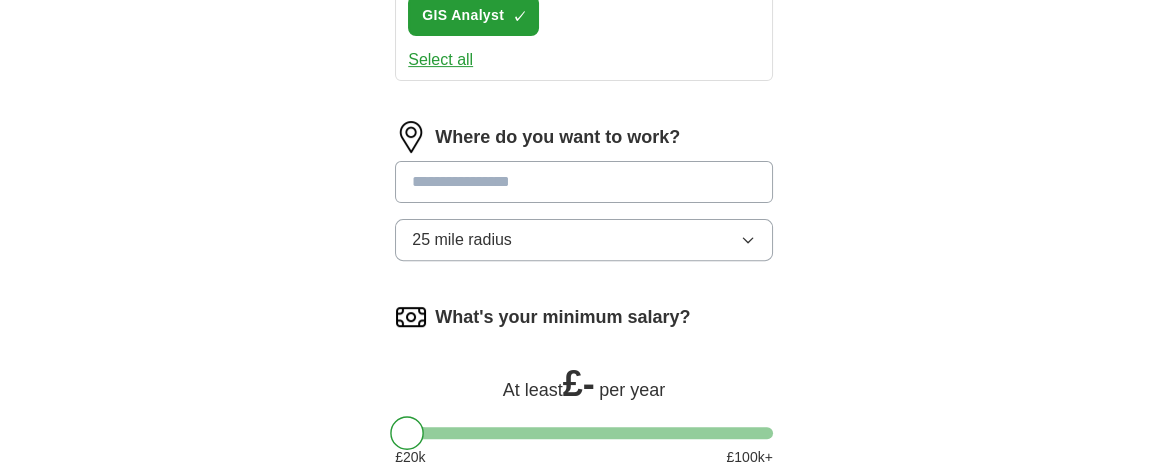 scroll, scrollTop: 1249, scrollLeft: 0, axis: vertical 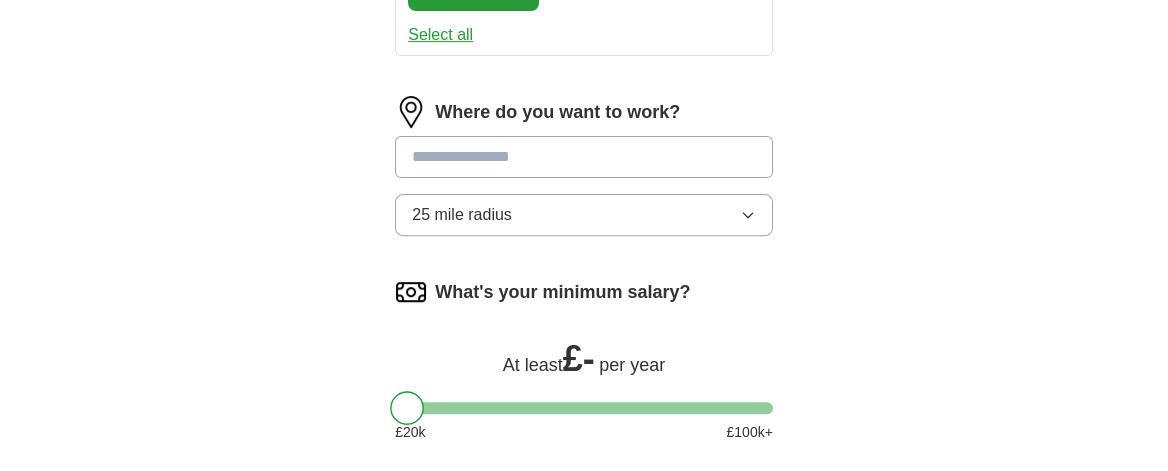 click at bounding box center (584, 157) 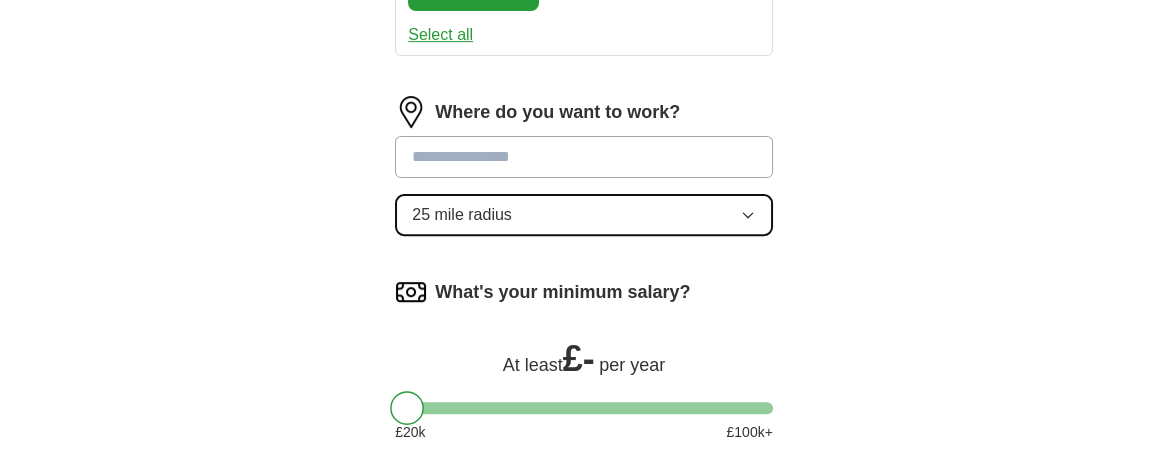 click on "25 mile radius" at bounding box center [584, 215] 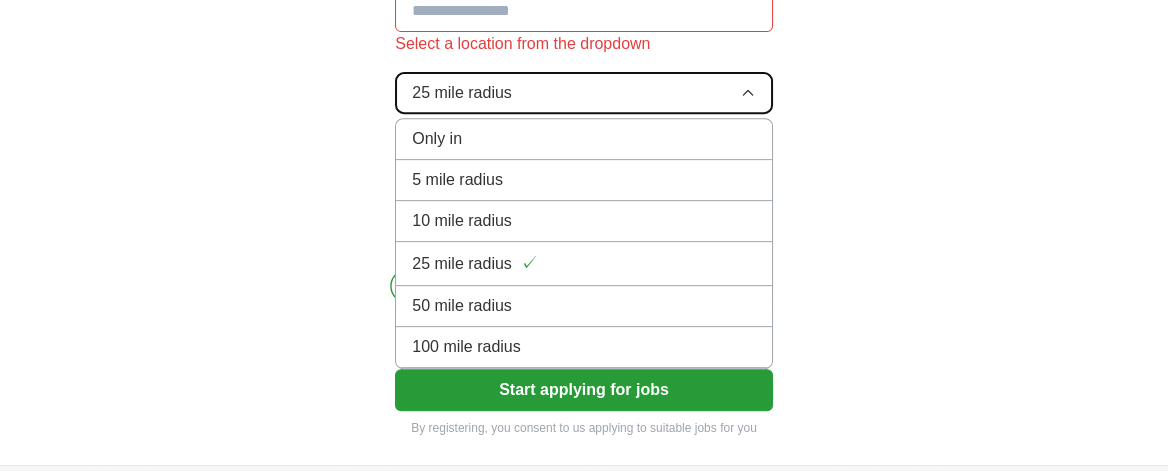 scroll, scrollTop: 1499, scrollLeft: 0, axis: vertical 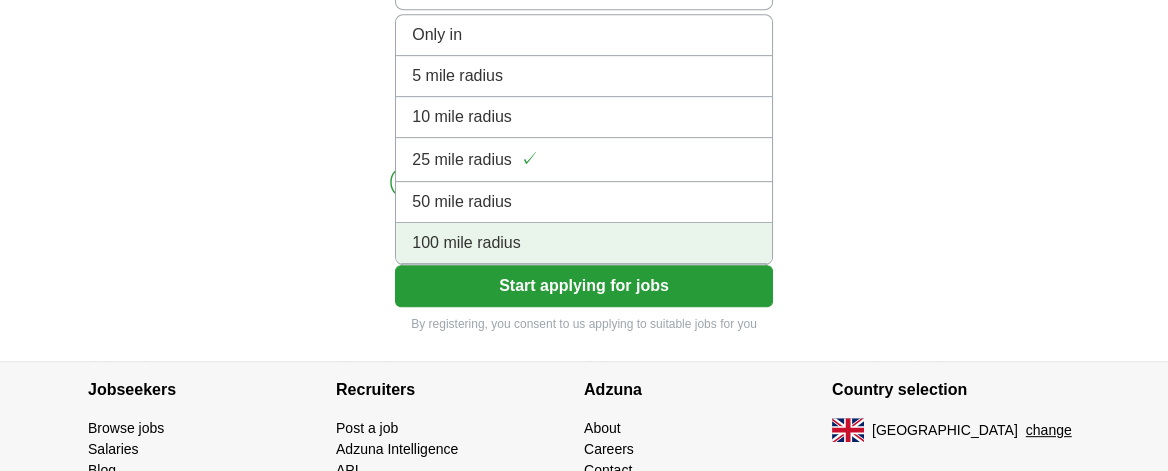 click on "100 mile radius" at bounding box center (584, 243) 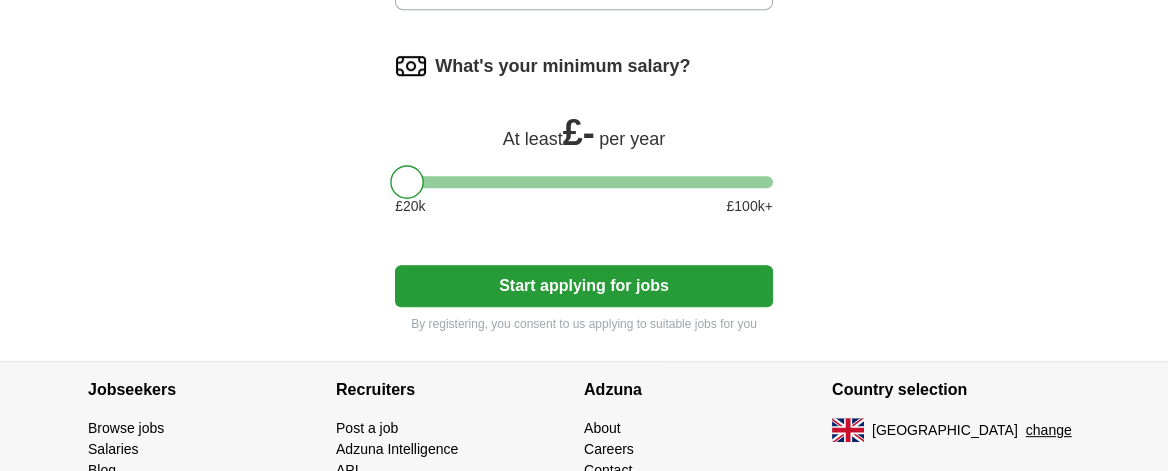 scroll, scrollTop: 1375, scrollLeft: 0, axis: vertical 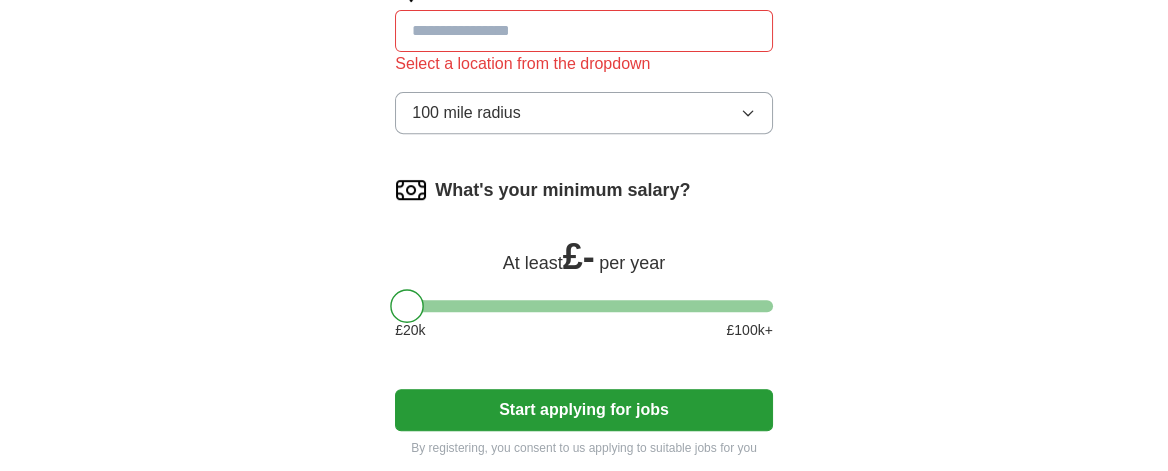 click at bounding box center [584, 31] 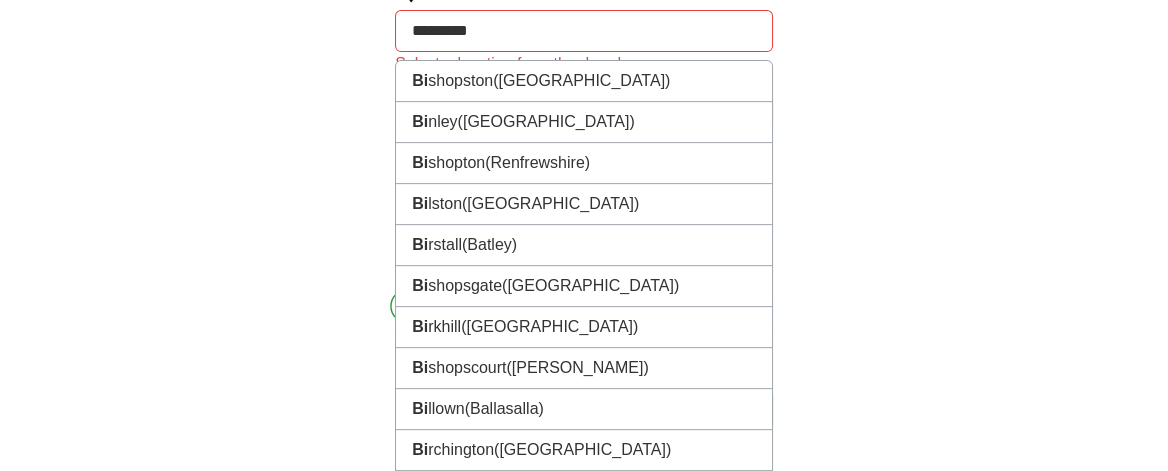 type on "**********" 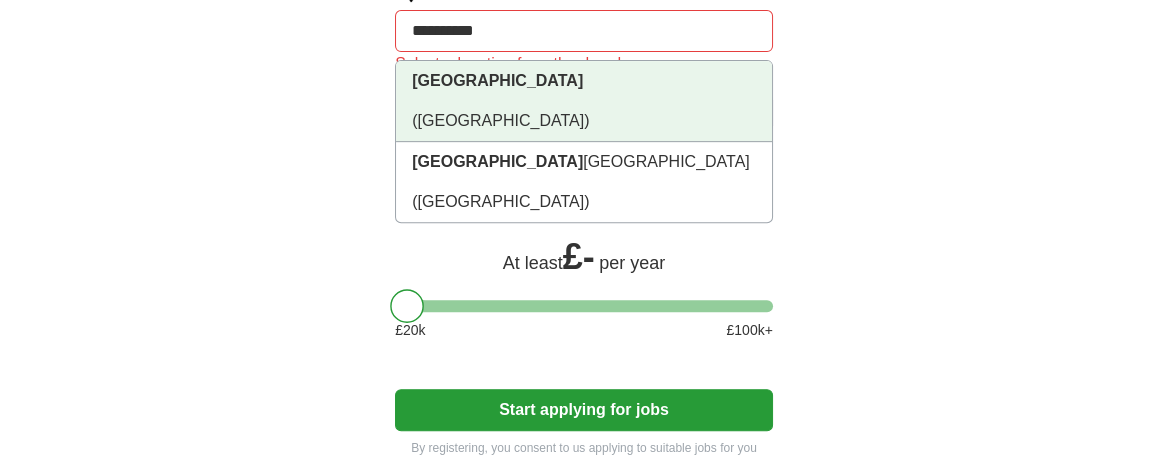 click on "(West Midlands)" at bounding box center (500, 120) 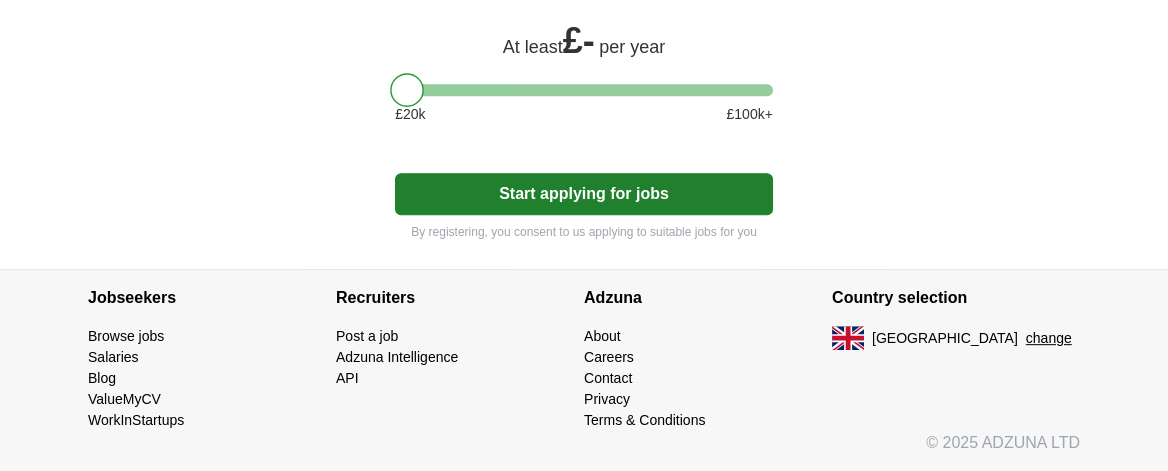 scroll, scrollTop: 1707, scrollLeft: 0, axis: vertical 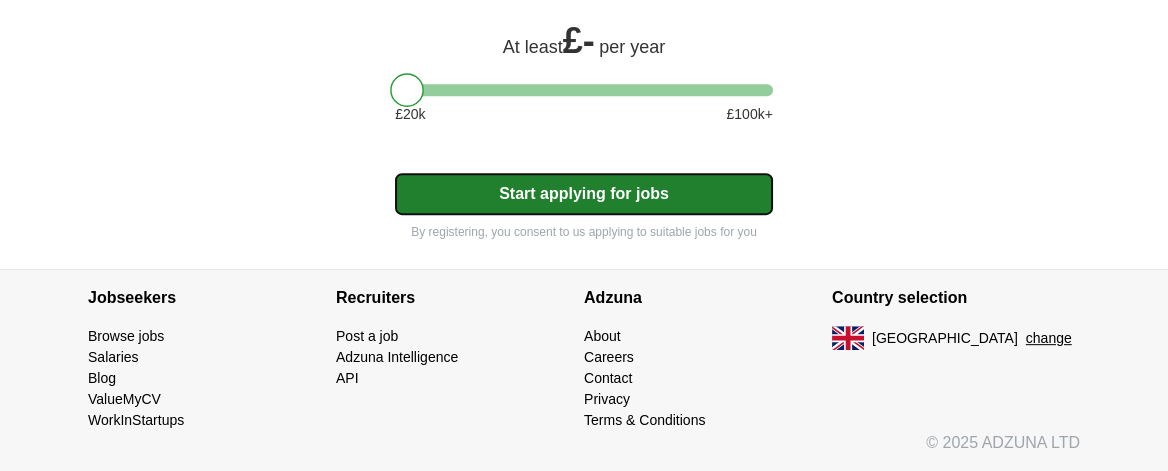 click on "Start applying for jobs" at bounding box center (584, 194) 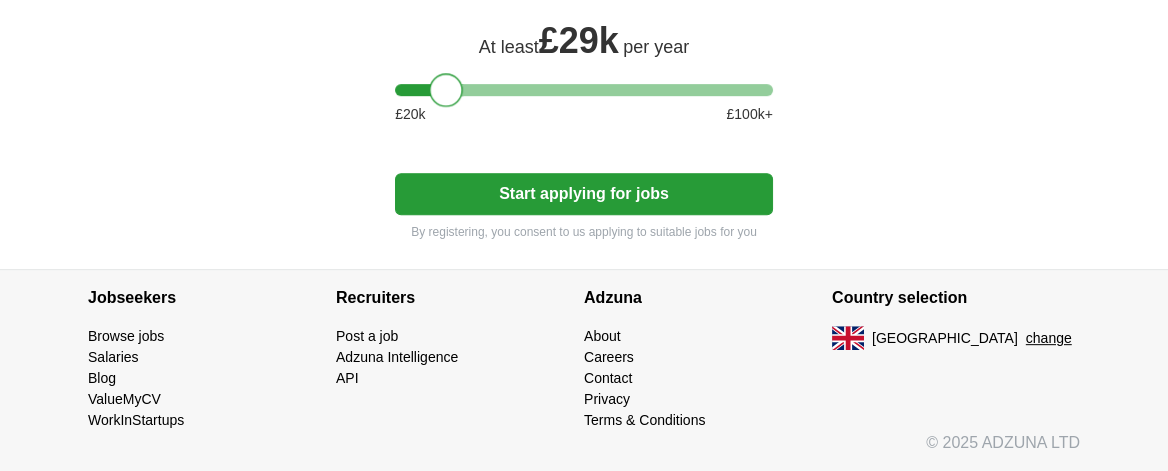 drag, startPoint x: 418, startPoint y: 48, endPoint x: 455, endPoint y: 48, distance: 37 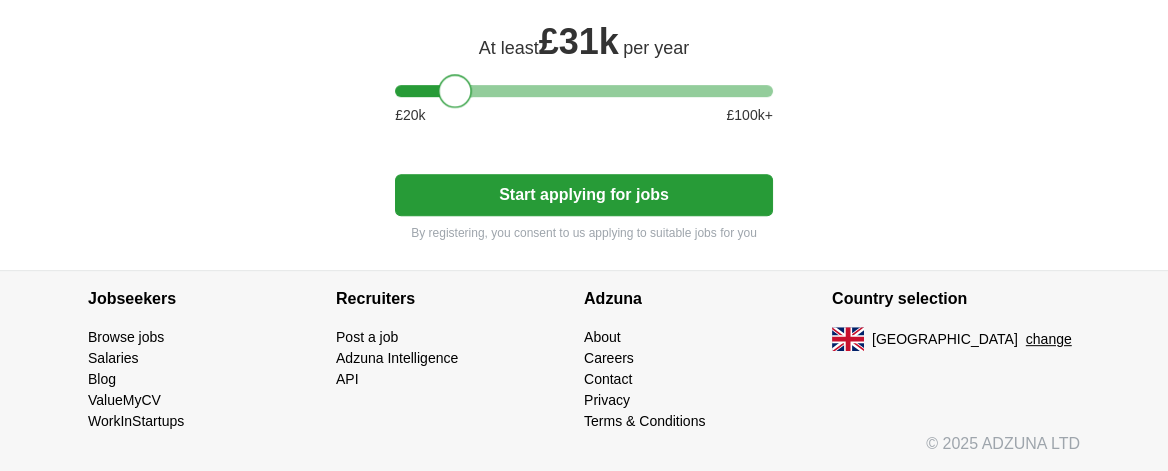 click at bounding box center (455, 91) 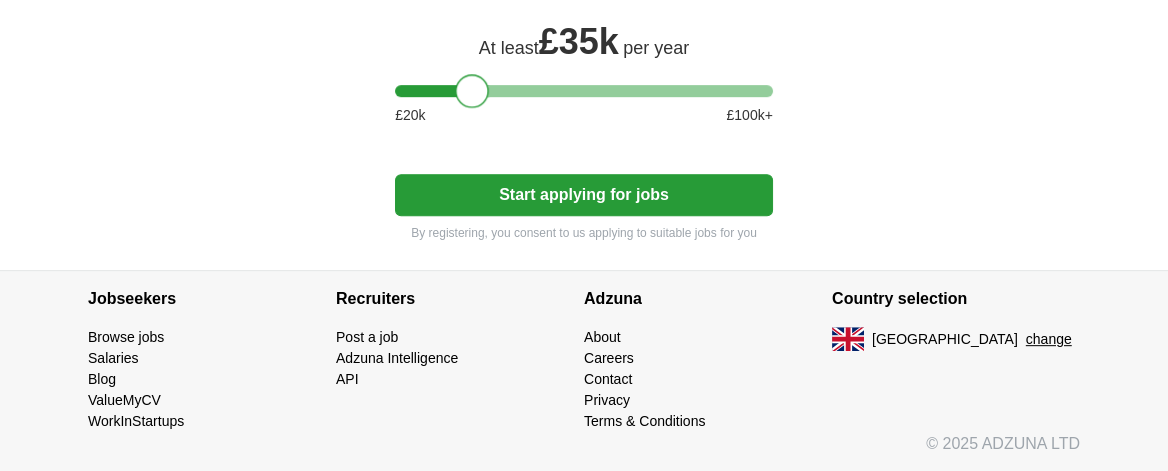 drag, startPoint x: 459, startPoint y: 172, endPoint x: 477, endPoint y: 172, distance: 18 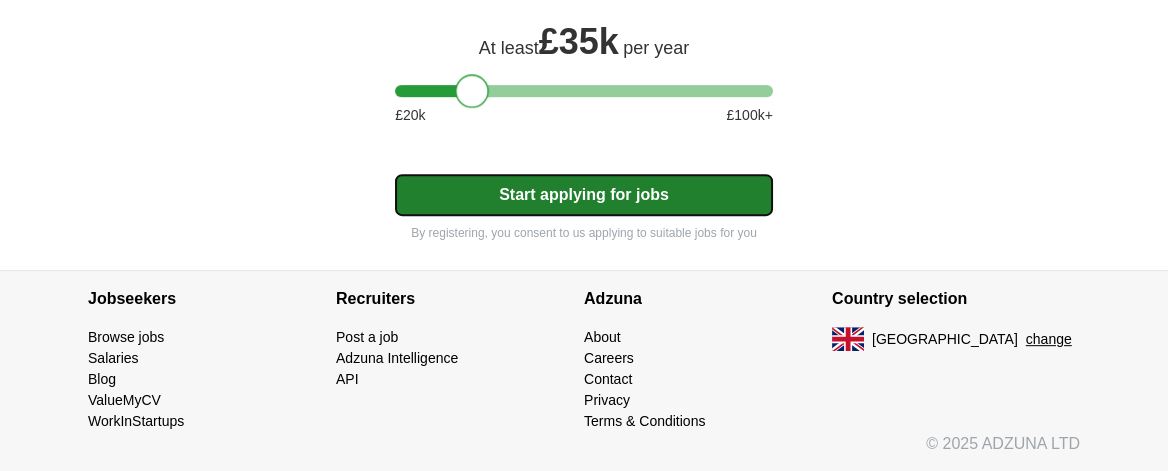 click on "Start applying for jobs" at bounding box center [584, 195] 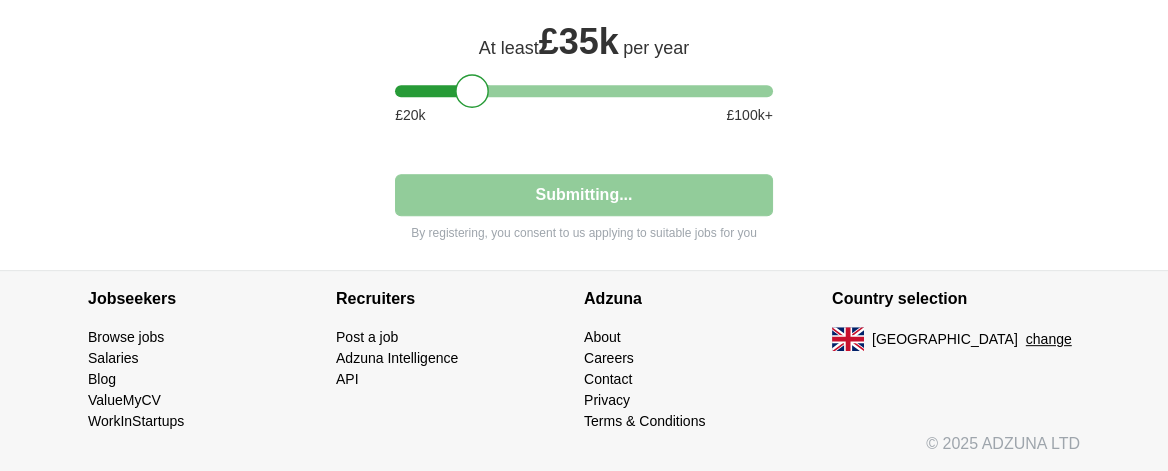 select on "**" 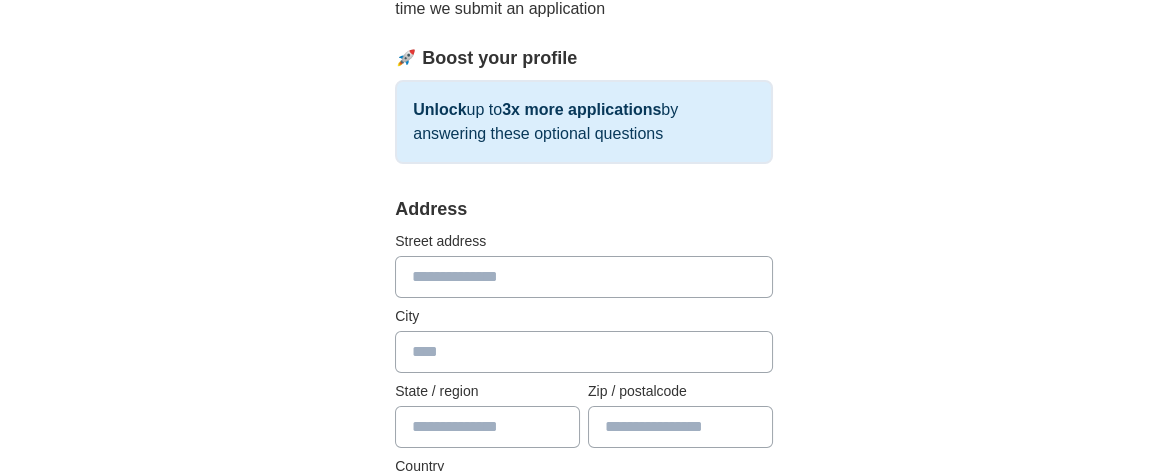 scroll, scrollTop: 249, scrollLeft: 0, axis: vertical 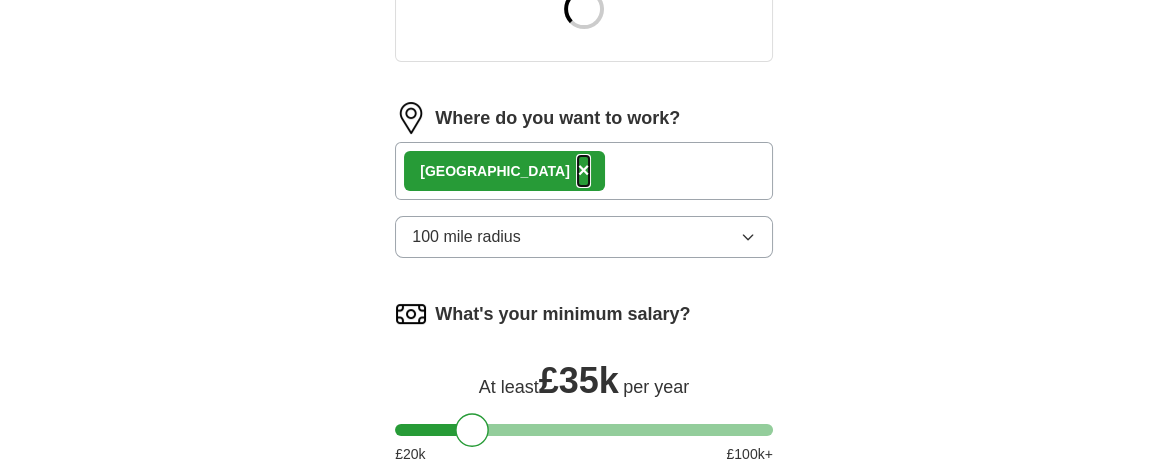 click on "×" at bounding box center (584, 170) 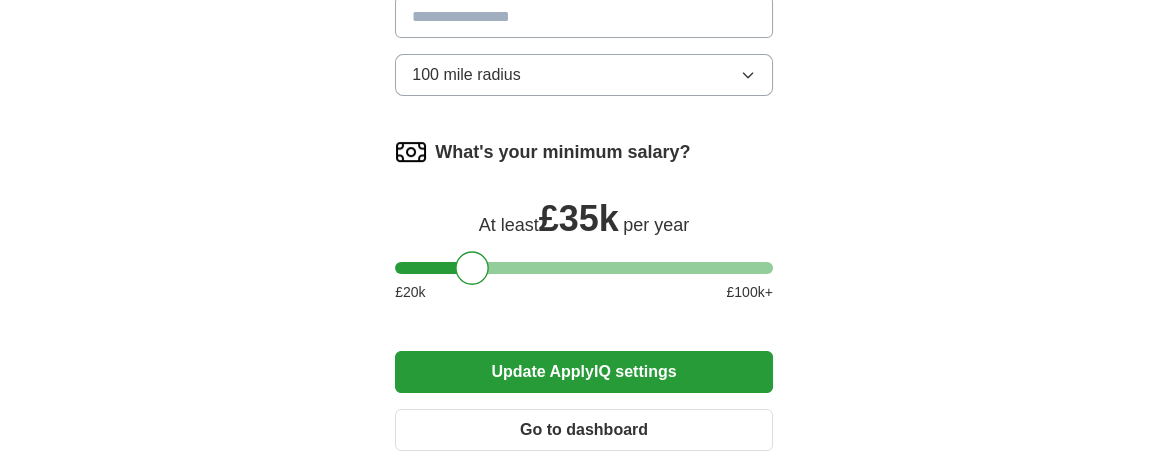 scroll, scrollTop: 1125, scrollLeft: 0, axis: vertical 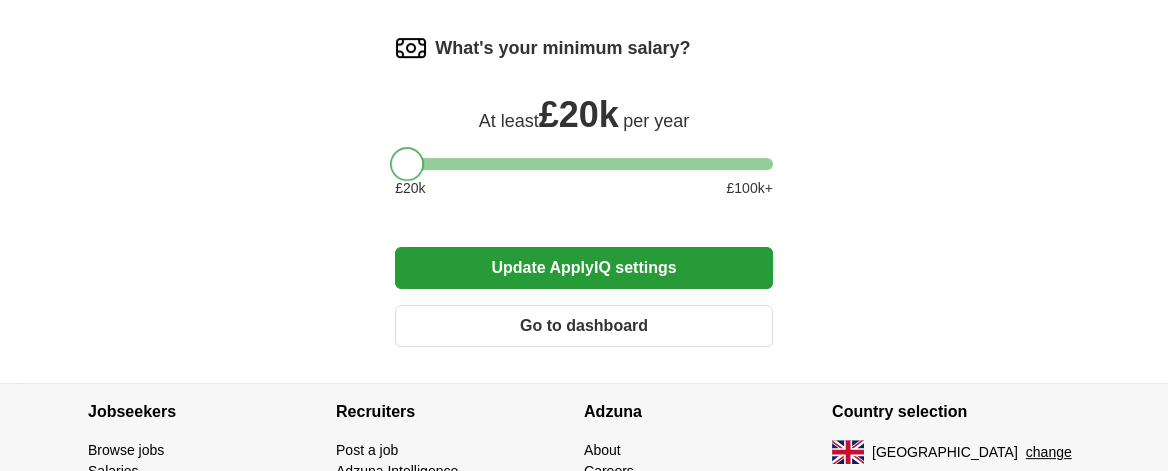 drag, startPoint x: 477, startPoint y: 201, endPoint x: 366, endPoint y: 207, distance: 111.16204 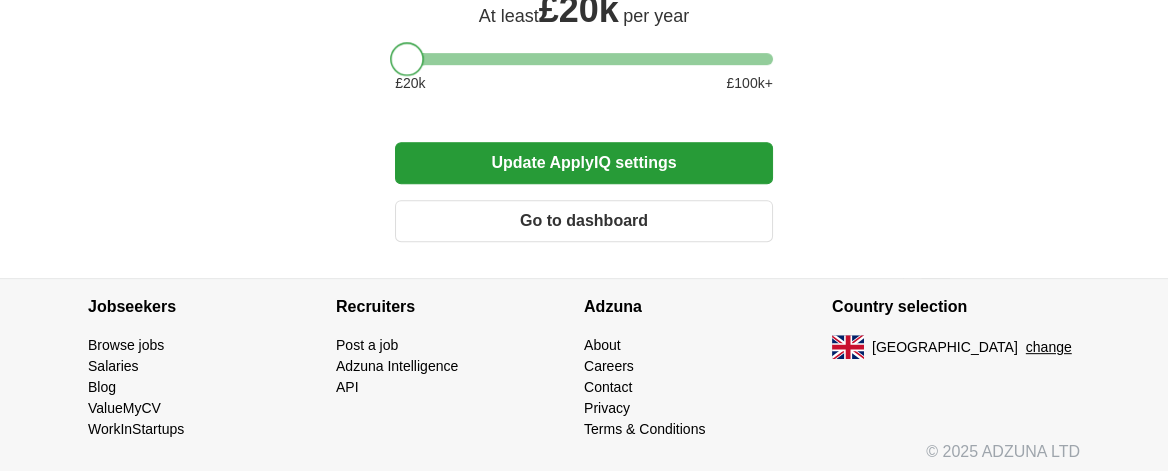 scroll, scrollTop: 1625, scrollLeft: 0, axis: vertical 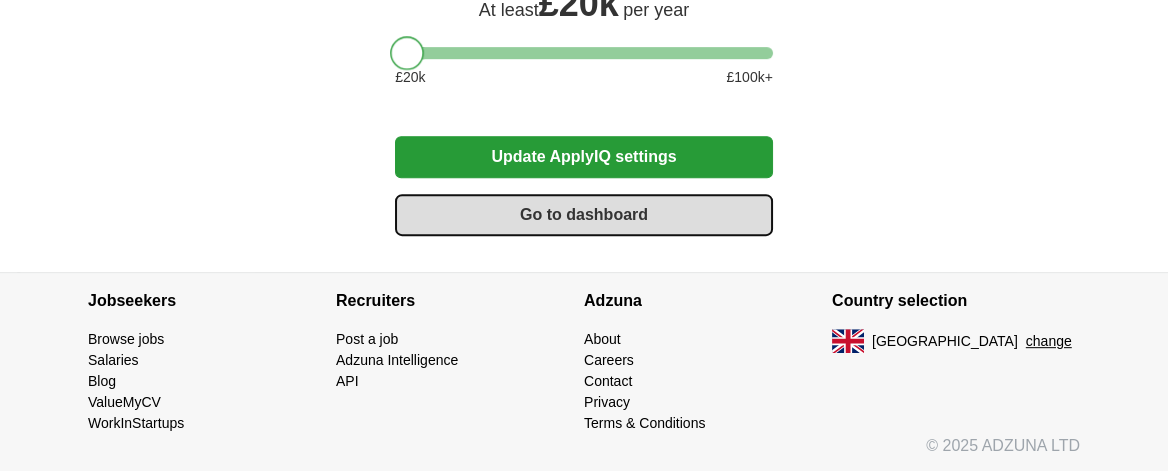 click on "Go to dashboard" at bounding box center (584, 215) 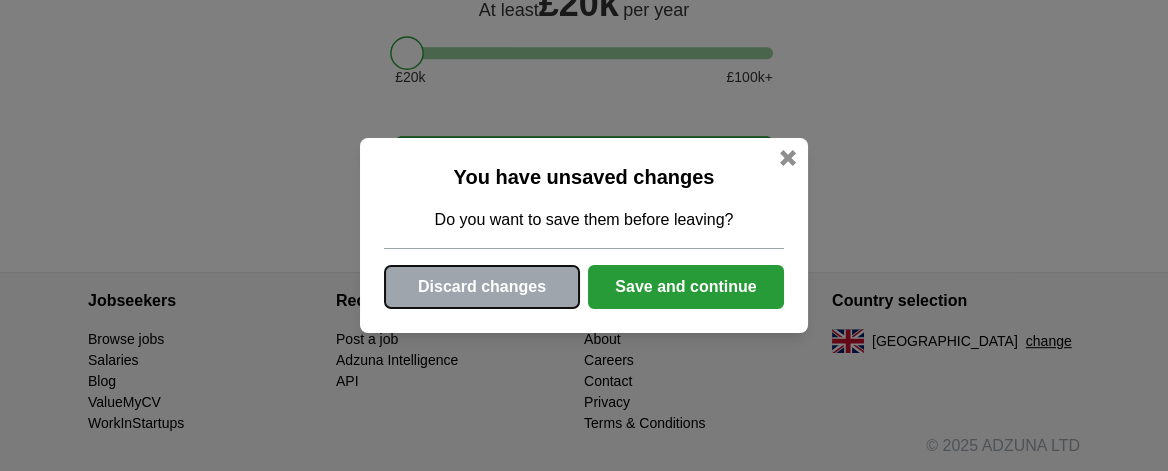 click on "Discard changes" at bounding box center (482, 287) 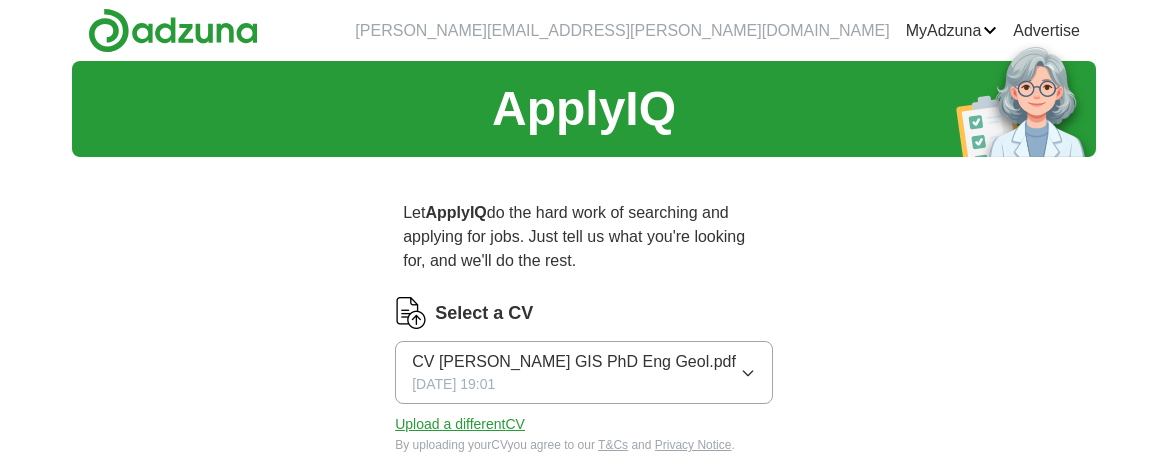 scroll, scrollTop: 0, scrollLeft: 0, axis: both 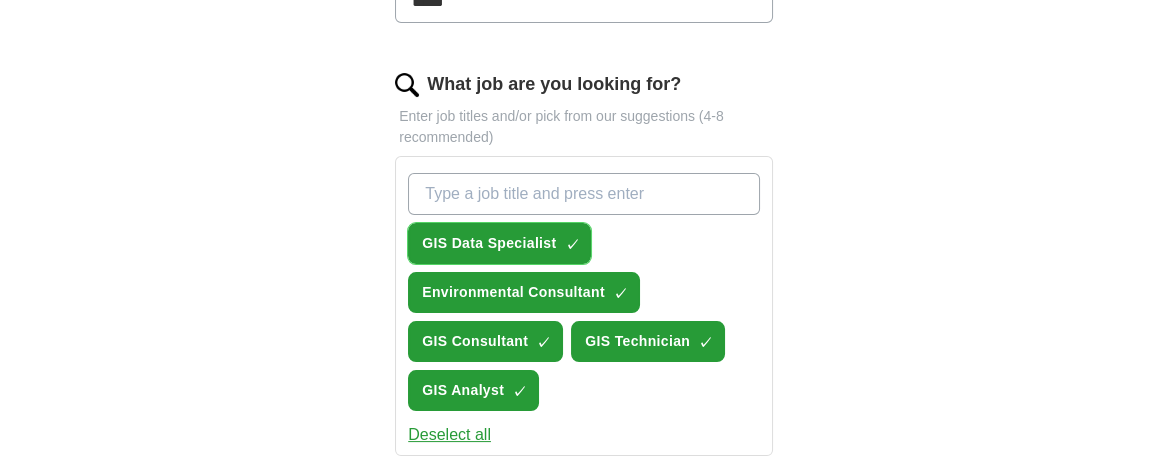 click on "×" at bounding box center (0, 0) 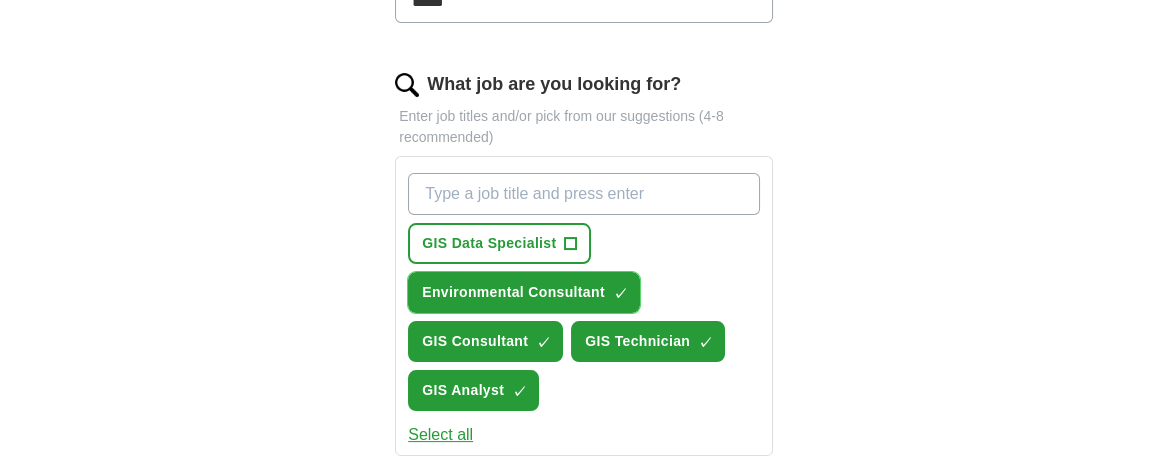 click on "Environmental Consultant ✓ ×" at bounding box center [524, 292] 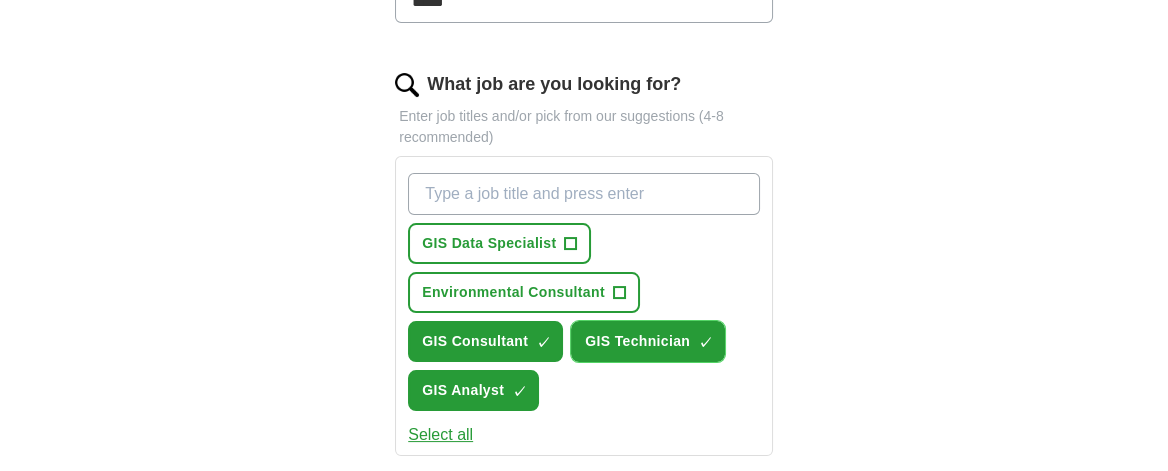 click on "GIS Technician ✓ ×" at bounding box center (648, 341) 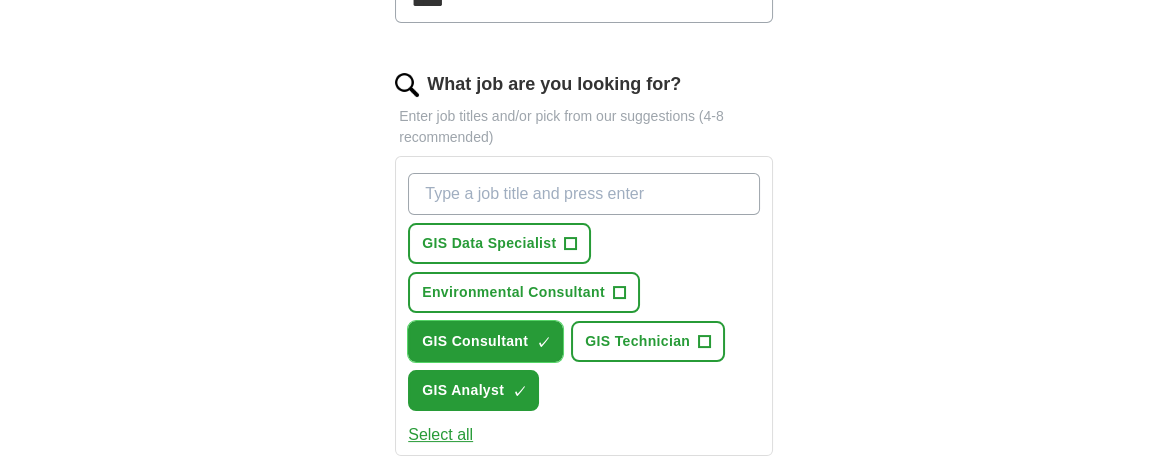 click on "×" at bounding box center [0, 0] 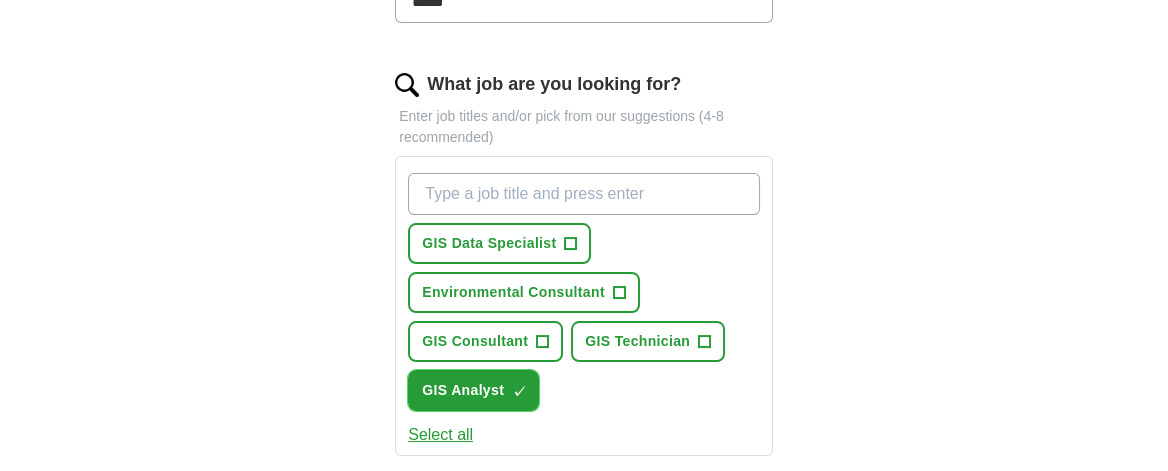 click on "×" at bounding box center (0, 0) 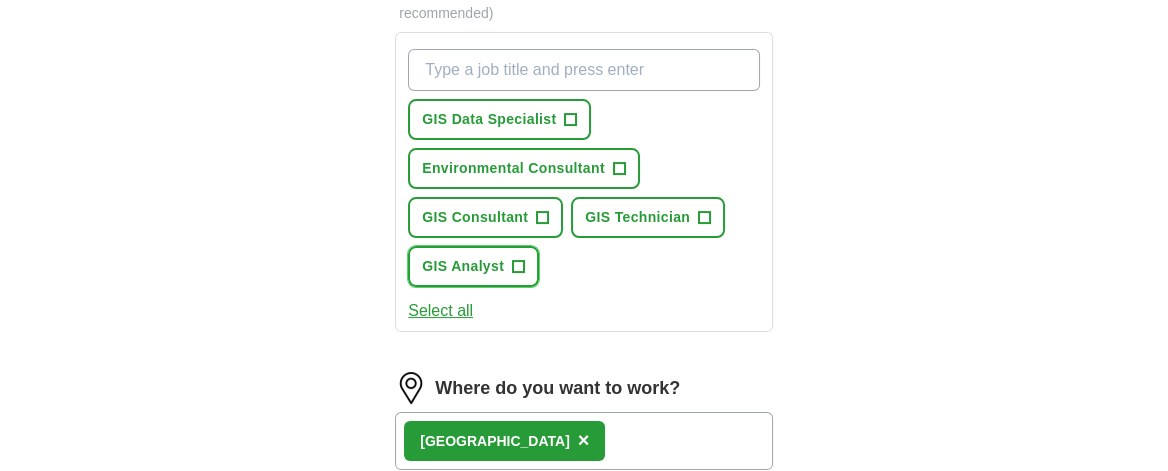 scroll, scrollTop: 875, scrollLeft: 0, axis: vertical 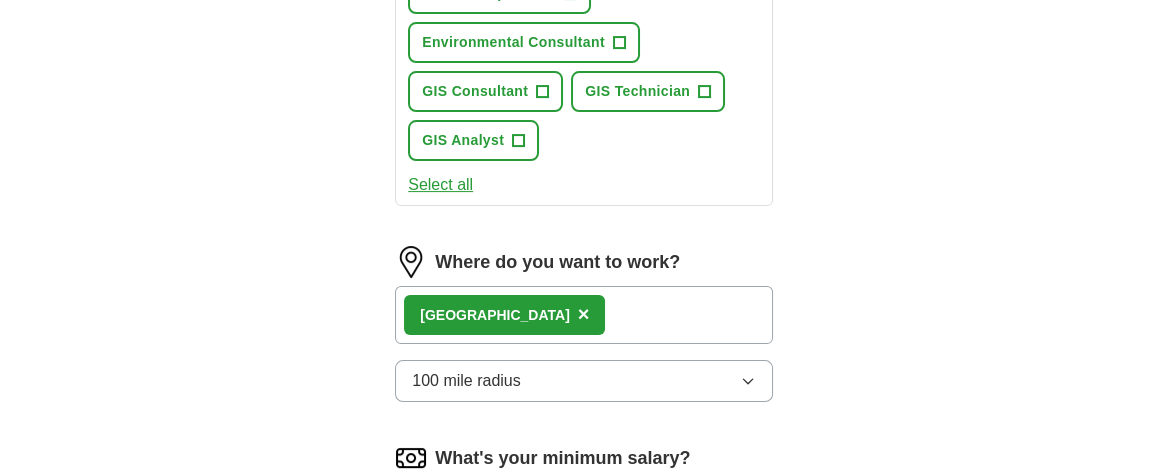 click on "Birmingham ×" at bounding box center [504, 315] 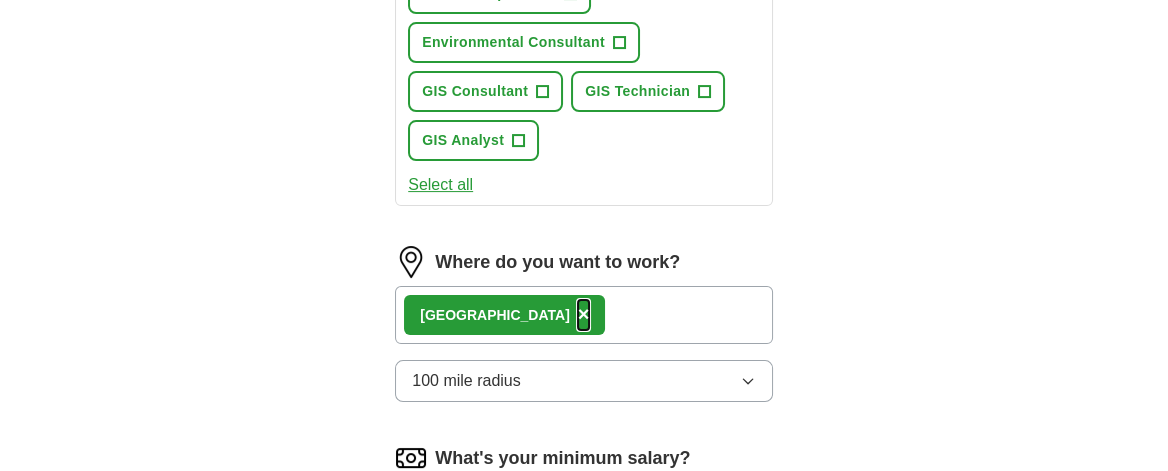 click on "×" at bounding box center (584, 314) 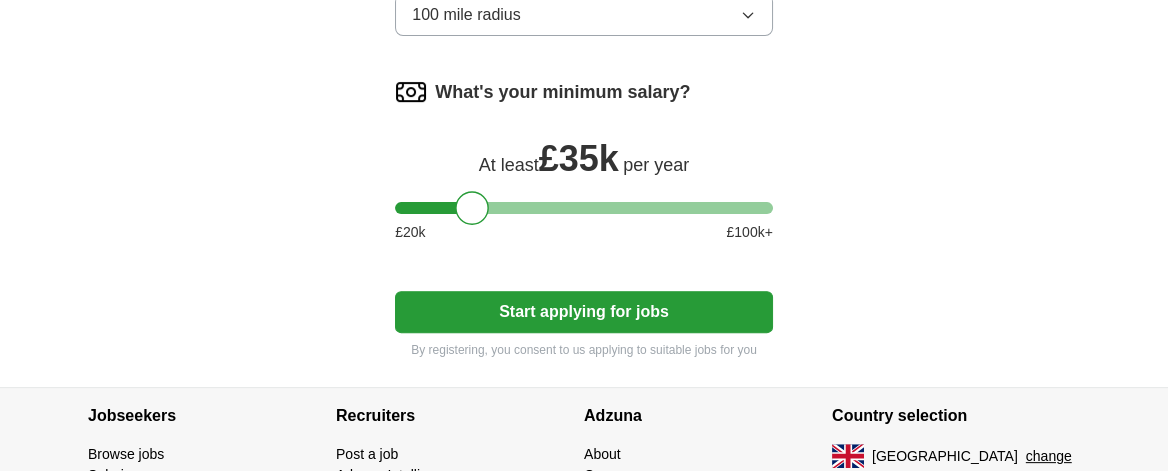 scroll, scrollTop: 1249, scrollLeft: 0, axis: vertical 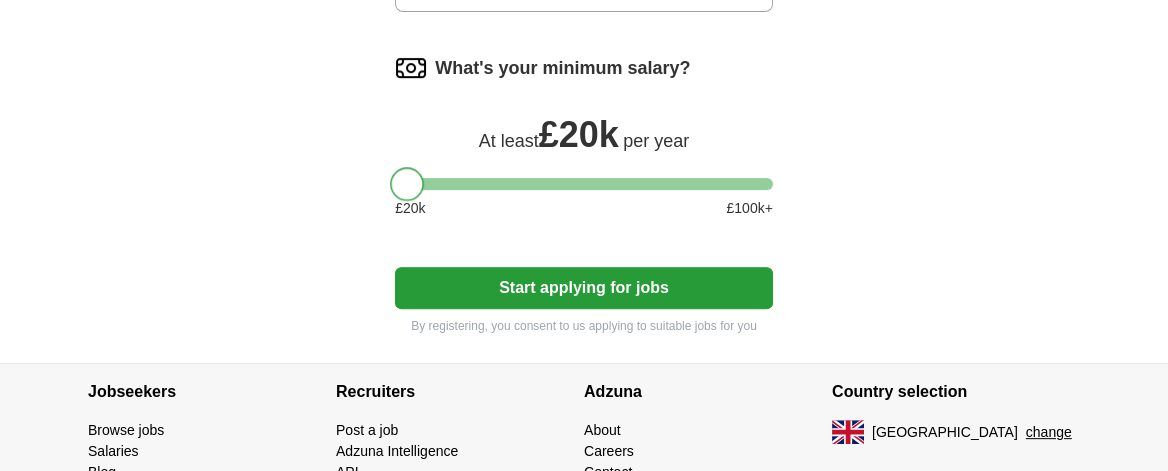 drag, startPoint x: 472, startPoint y: 237, endPoint x: 340, endPoint y: 234, distance: 132.03409 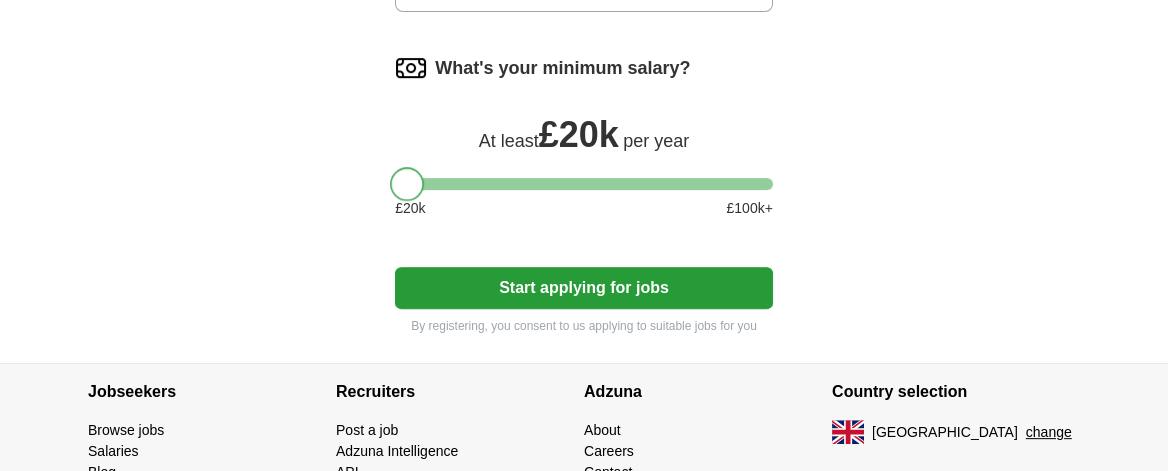 scroll, scrollTop: 1375, scrollLeft: 0, axis: vertical 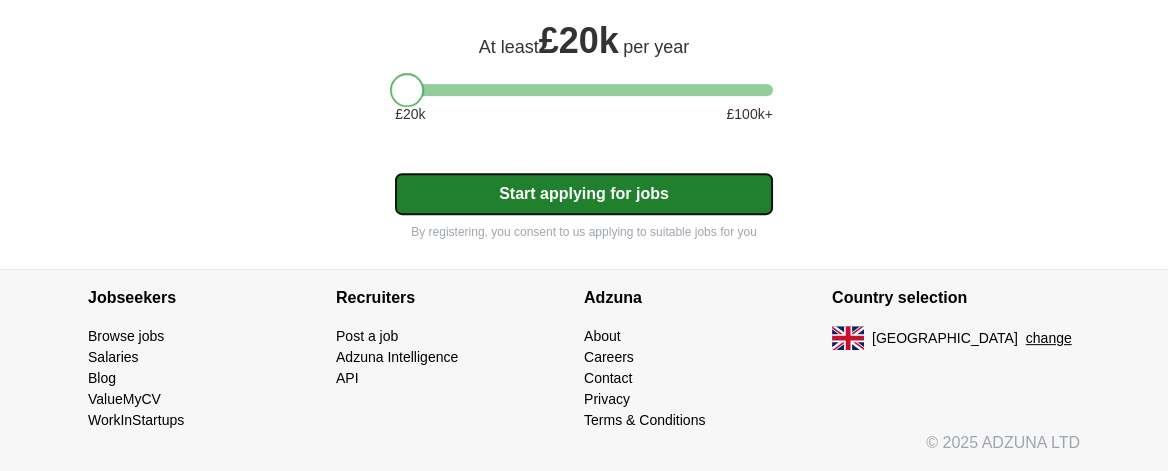click on "Start applying for jobs" at bounding box center (584, 194) 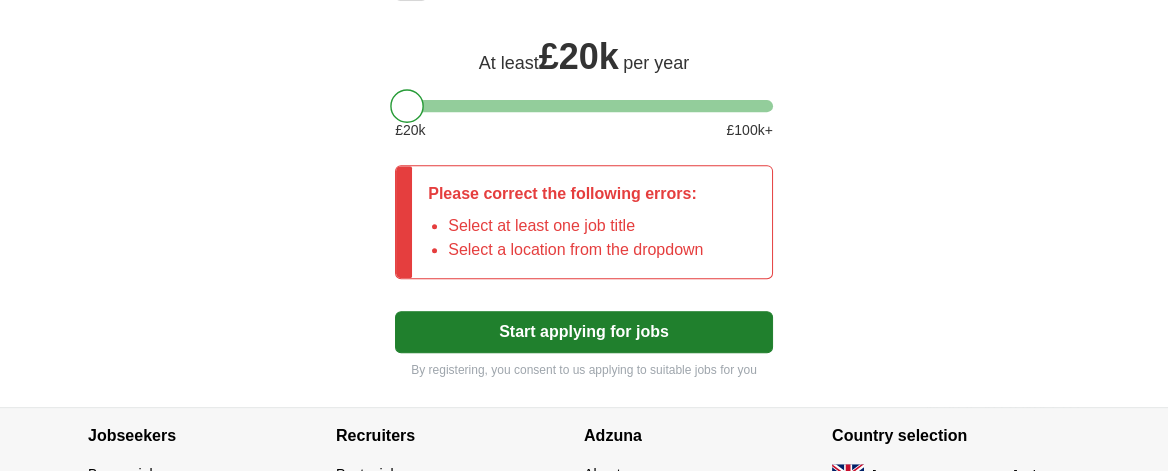 scroll, scrollTop: 1423, scrollLeft: 0, axis: vertical 